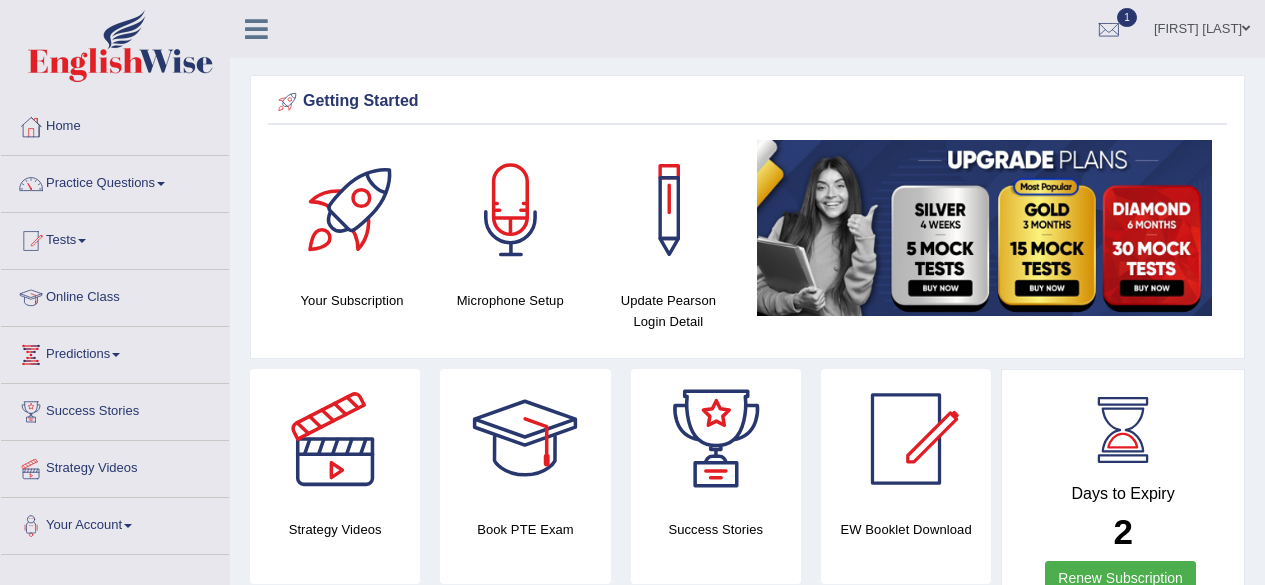 scroll, scrollTop: 0, scrollLeft: 0, axis: both 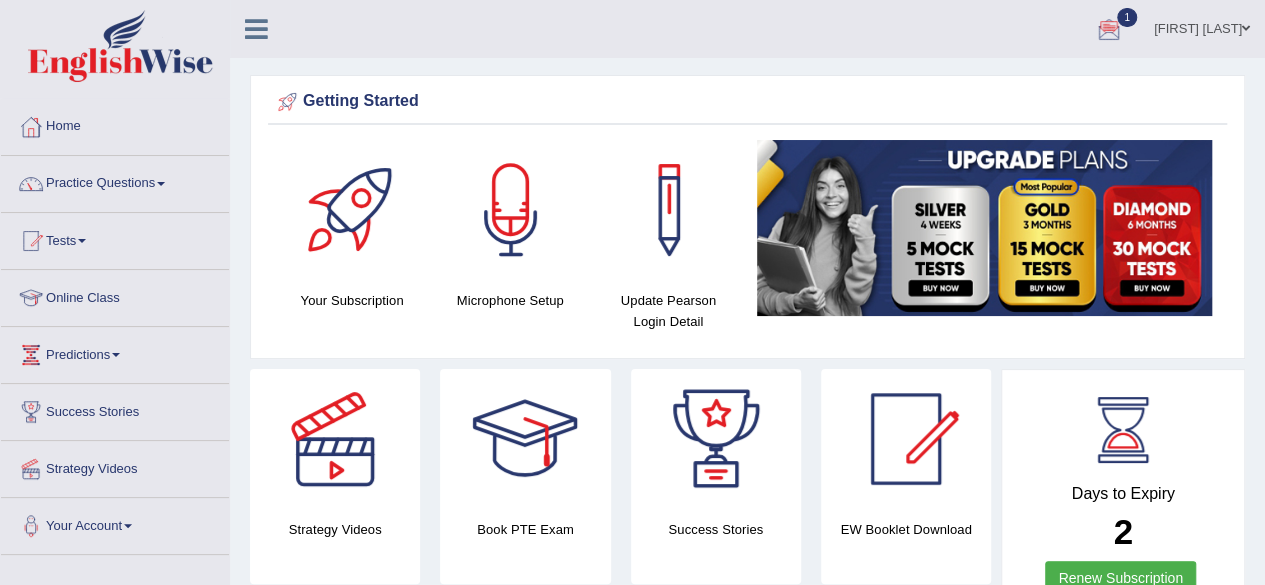 click at bounding box center (1109, 30) 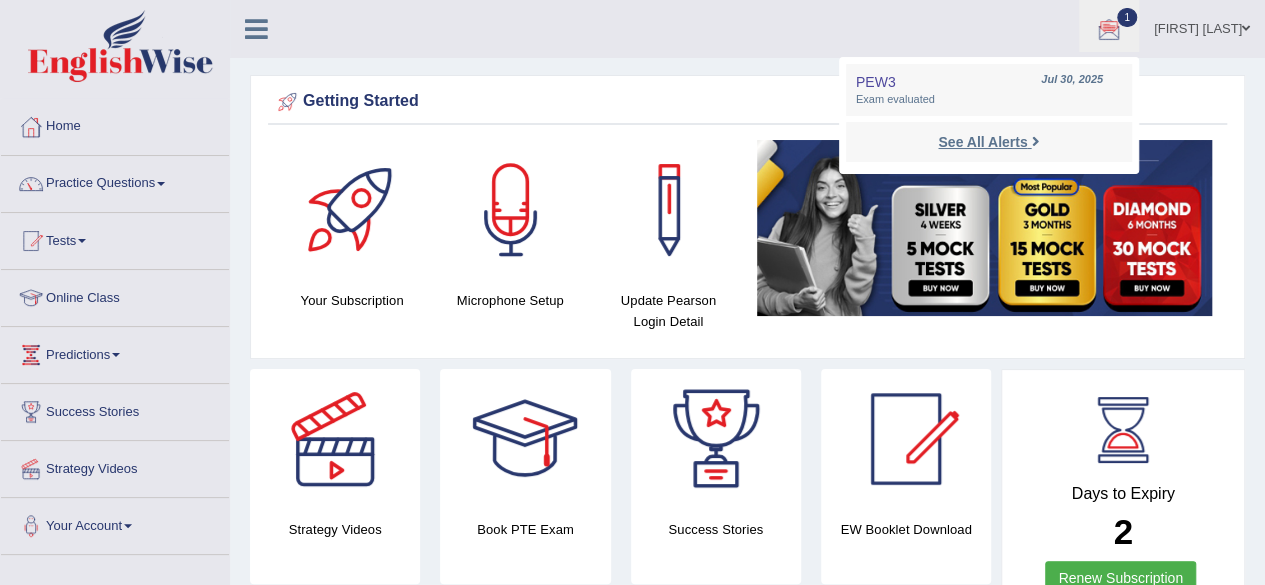 click on "See All Alerts" at bounding box center (982, 142) 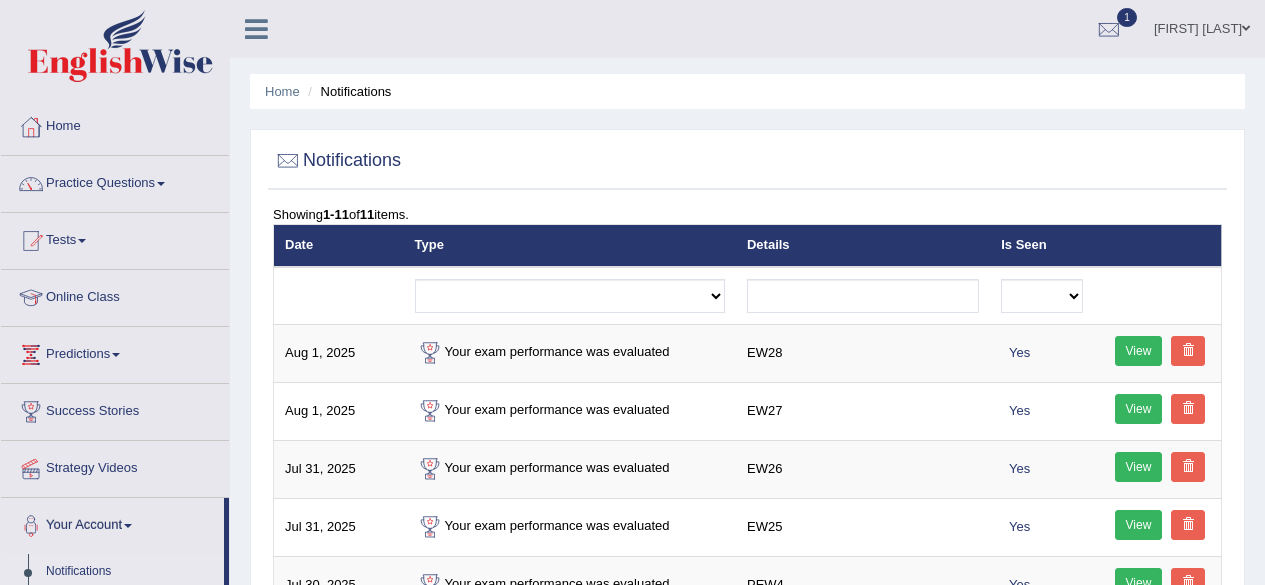 scroll, scrollTop: 0, scrollLeft: 0, axis: both 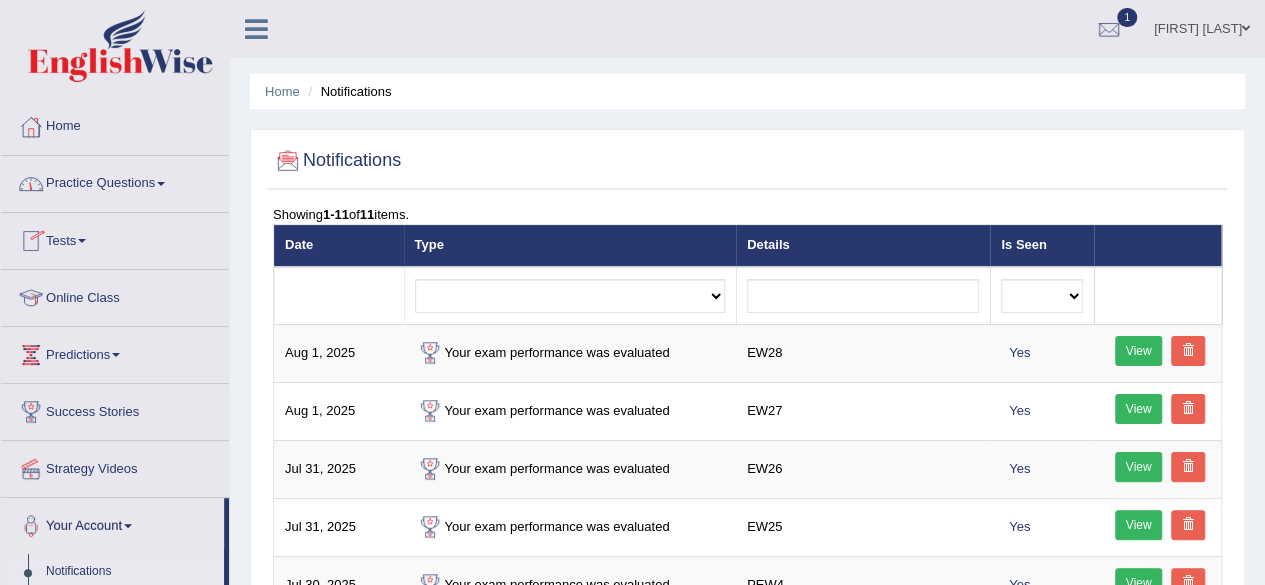 click on "Tests" at bounding box center (115, 238) 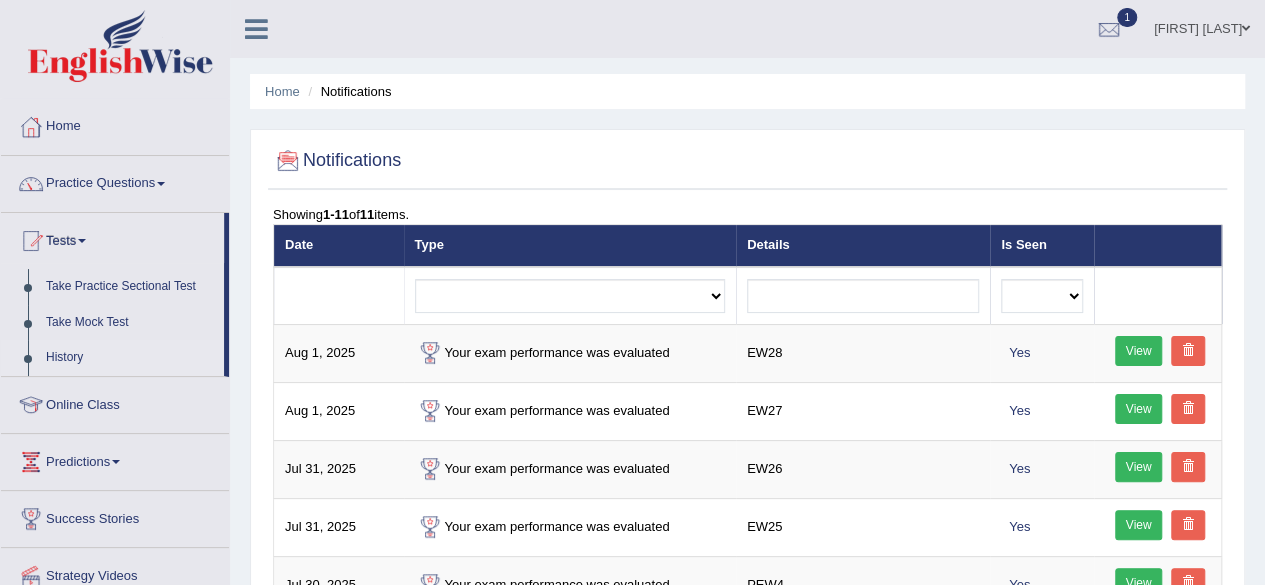 click on "History" at bounding box center (130, 358) 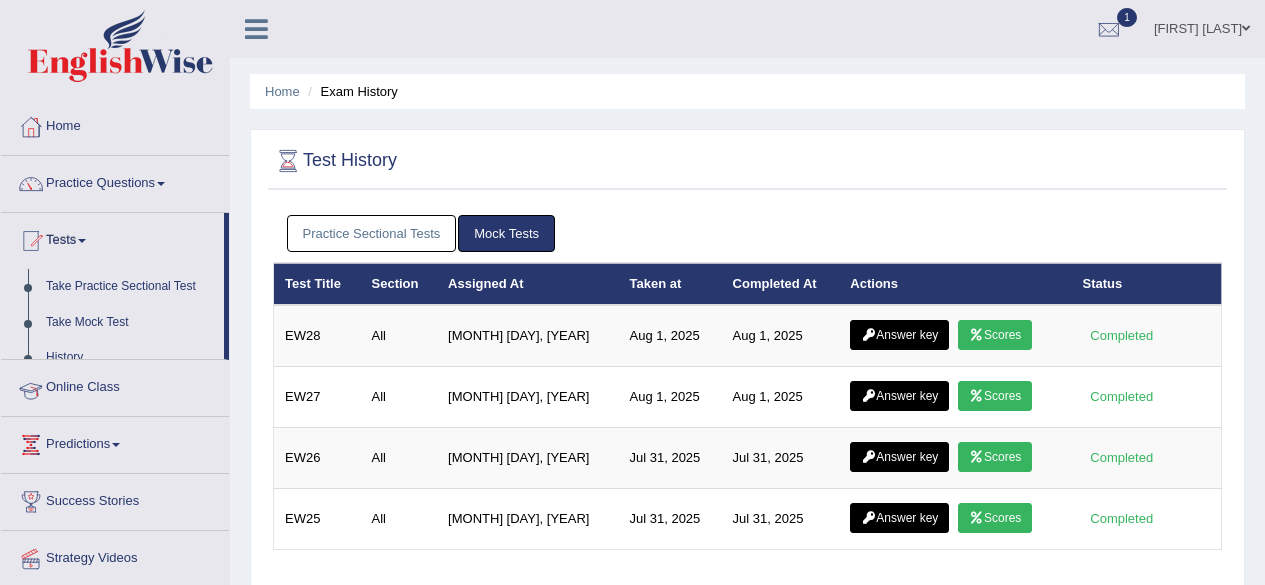 scroll, scrollTop: 0, scrollLeft: 0, axis: both 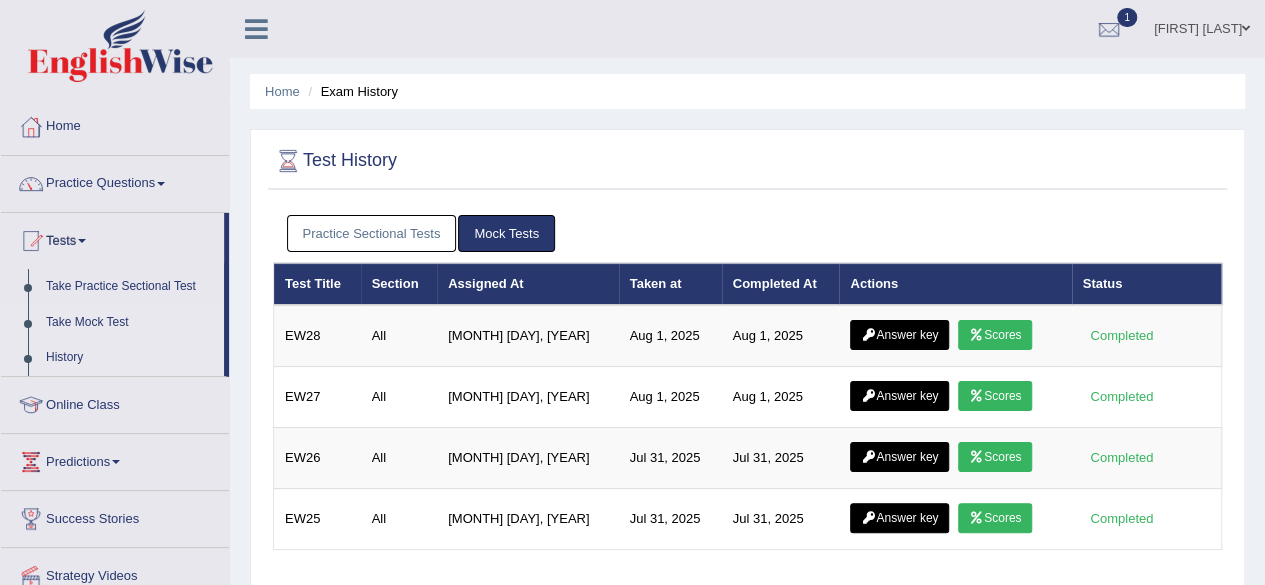 click on "Take Mock Test" at bounding box center (130, 323) 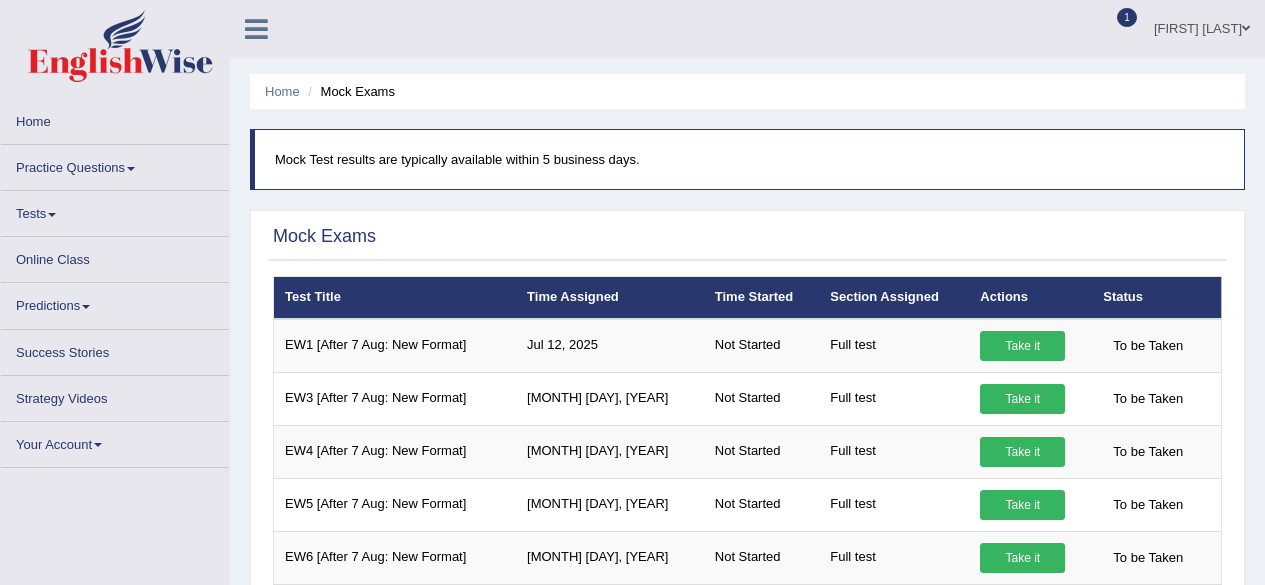 scroll, scrollTop: 0, scrollLeft: 0, axis: both 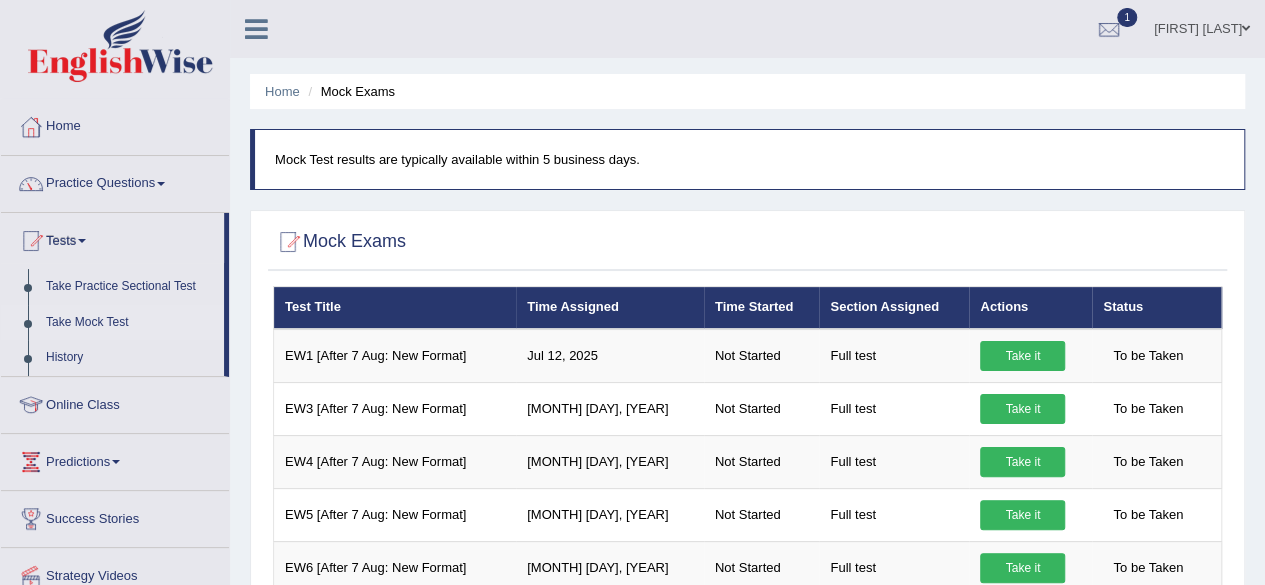 click on "Home
Mock Exams
Mock Test results are typically available within 5 business days.
Mock Exams
×
Have you watched our instructional video on how to take a Mock Test?
No, I want to see it
Yes, I have seen that and want to undertake the mock exam now
× × ×" at bounding box center (747, 1012) 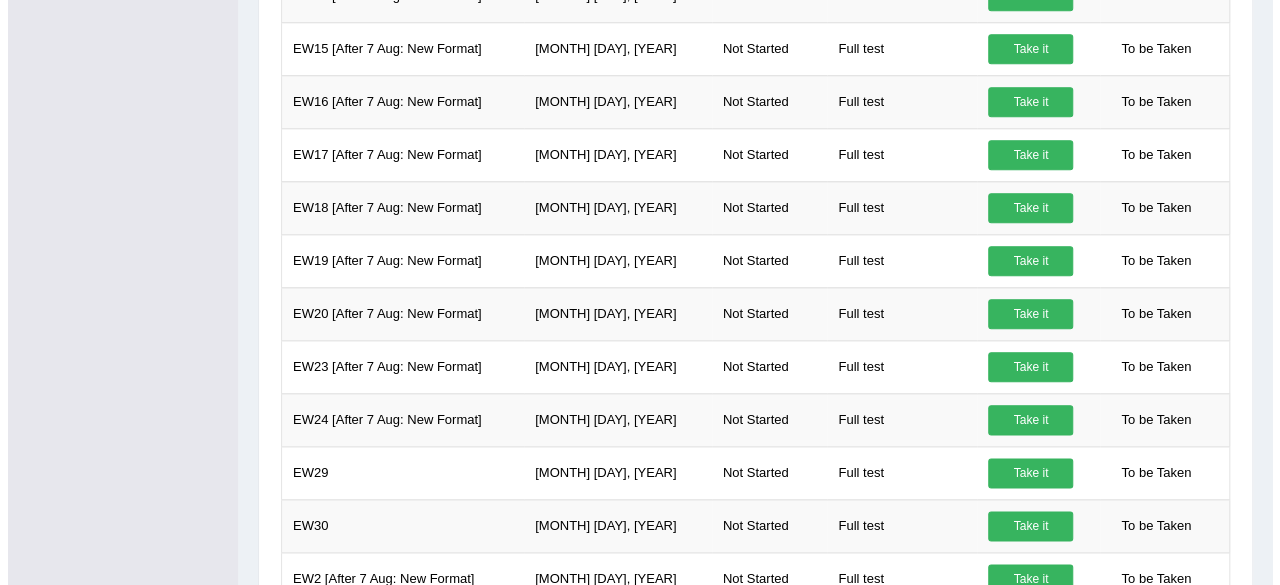 scroll, scrollTop: 1000, scrollLeft: 0, axis: vertical 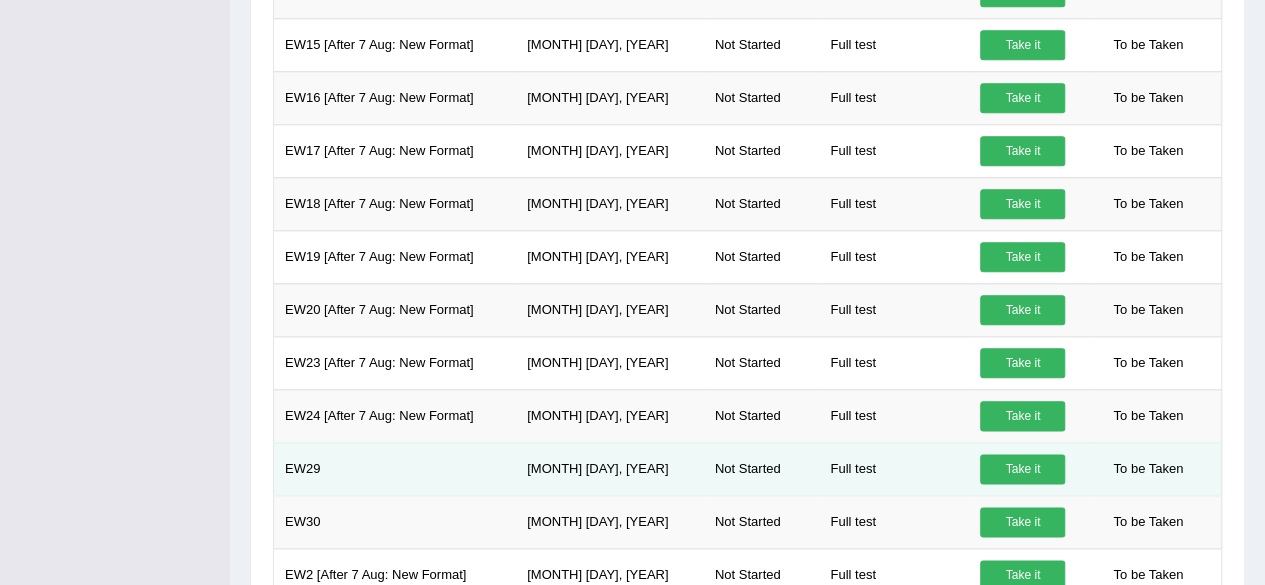 click on "Take it" at bounding box center [1022, 469] 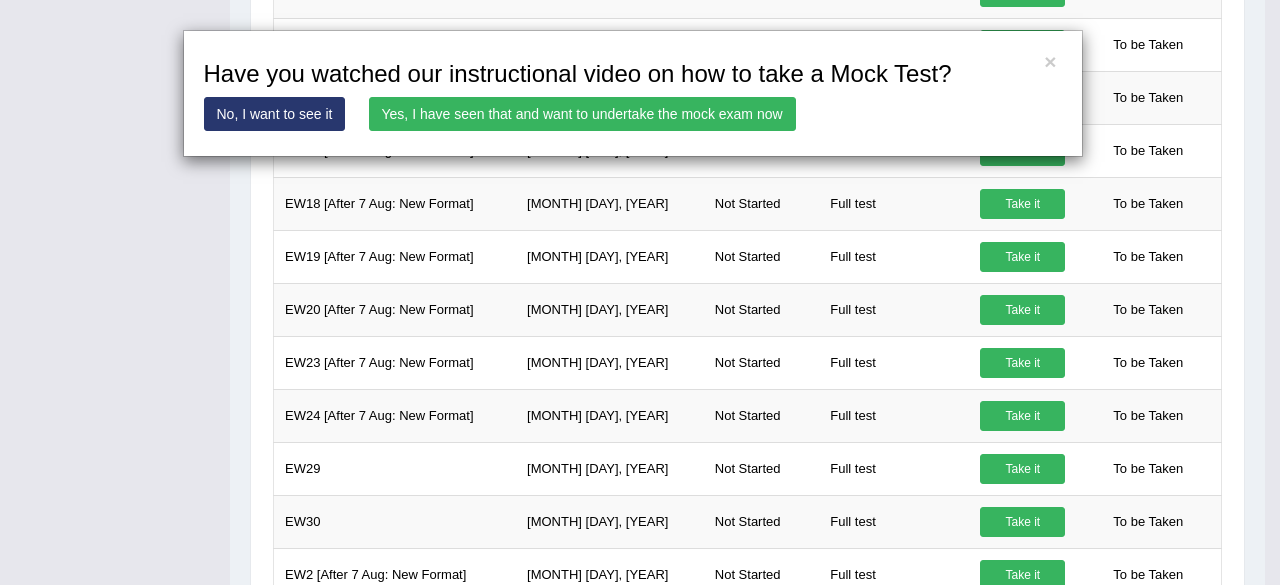 click on "Yes, I have seen that and want to undertake the mock exam now" at bounding box center [582, 114] 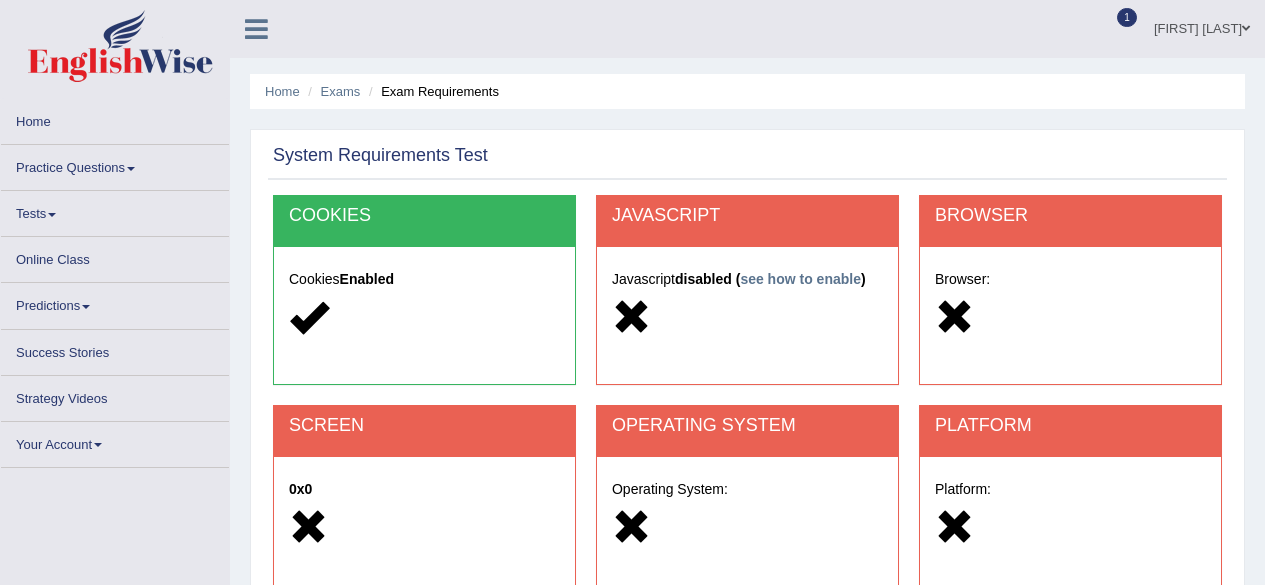 scroll, scrollTop: 0, scrollLeft: 0, axis: both 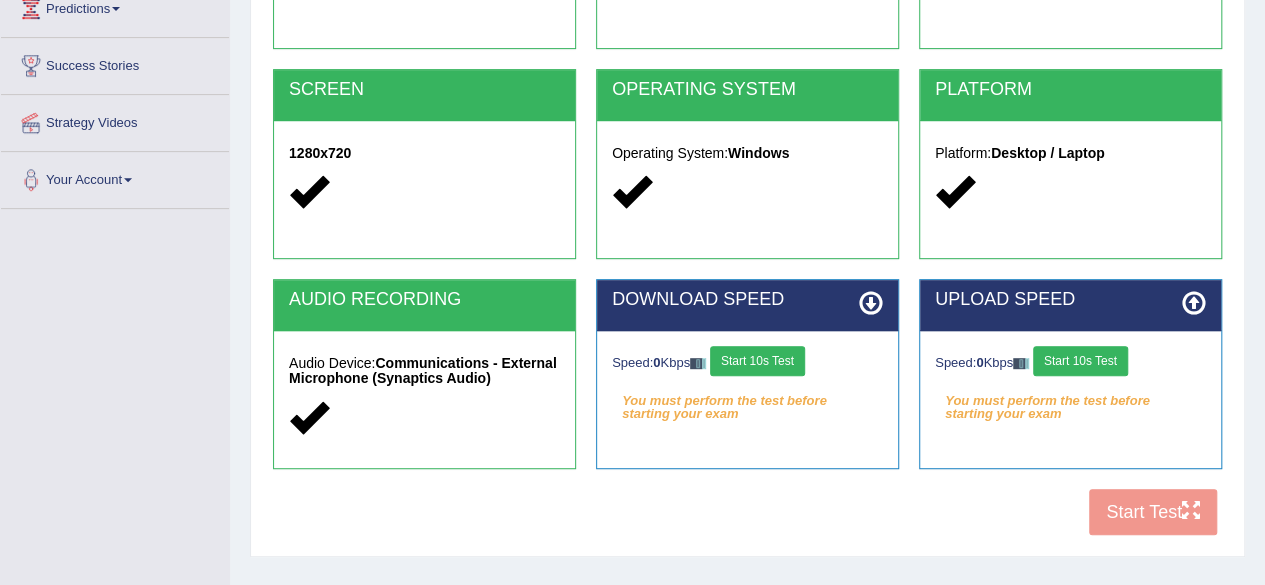 click on "Start 10s Test" at bounding box center [1080, 361] 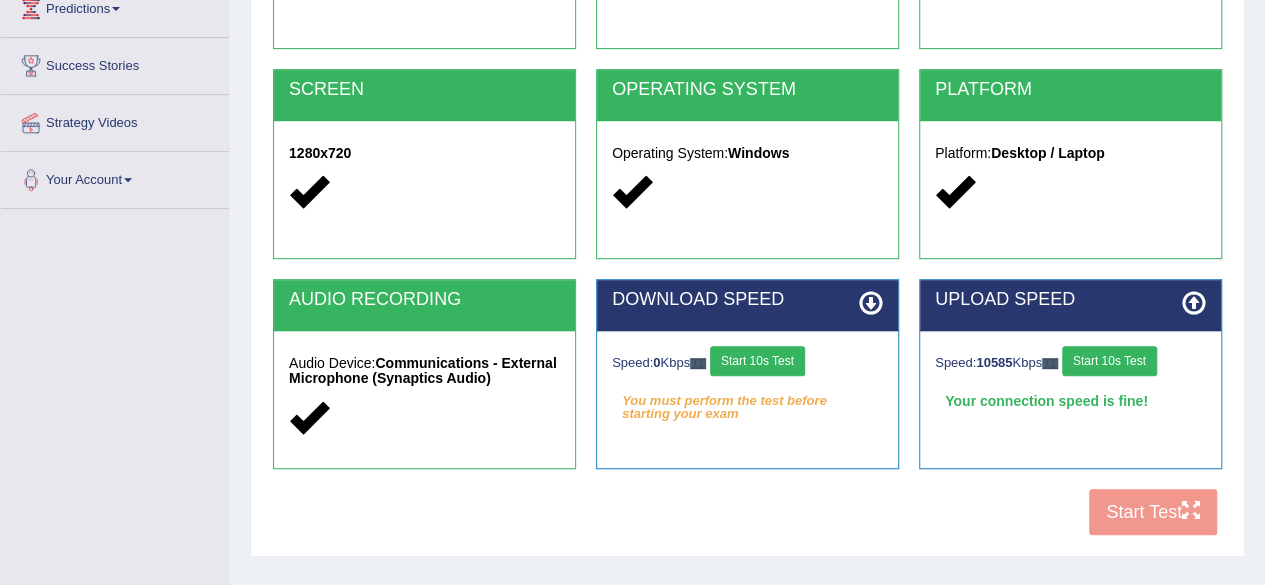 click on "Start 10s Test" at bounding box center [757, 361] 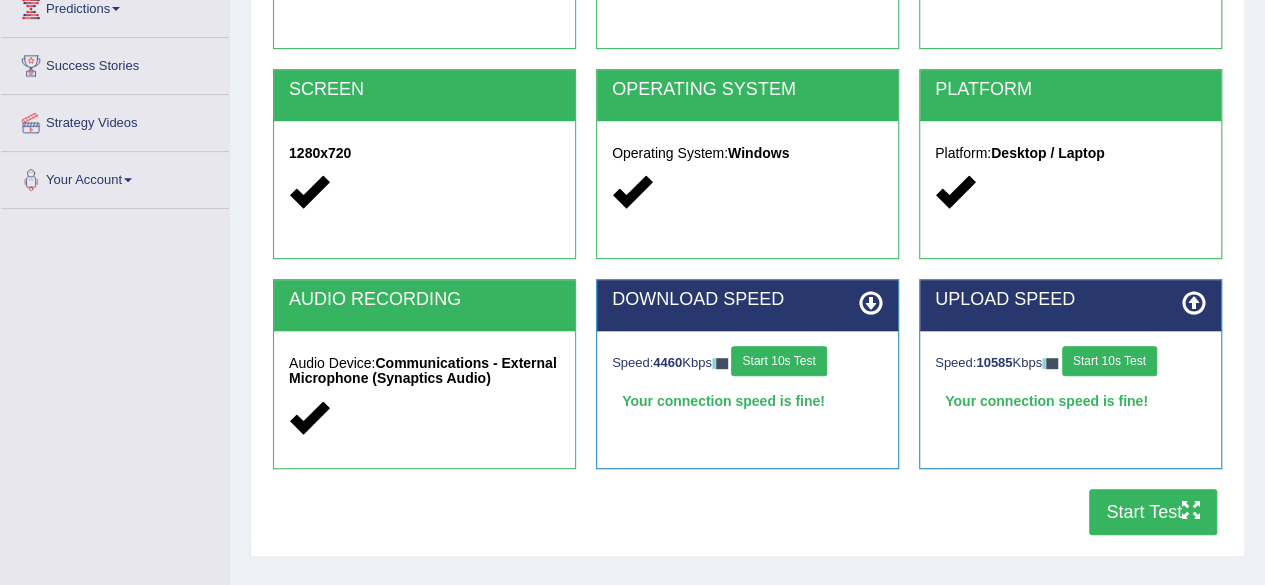 click on "Start Test" at bounding box center (1153, 512) 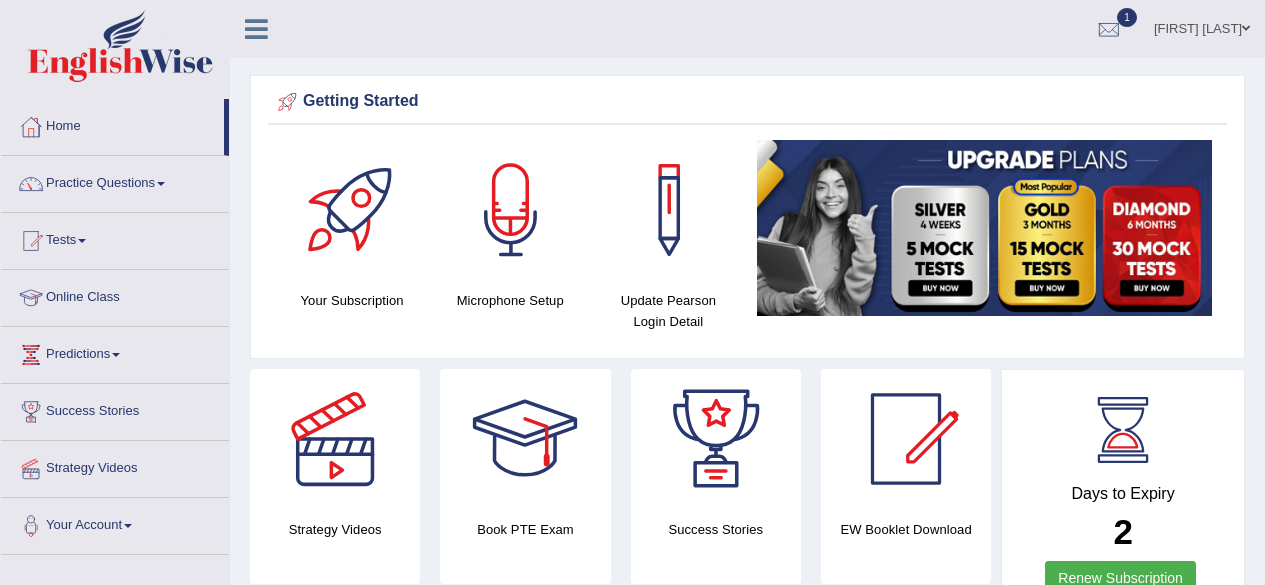 scroll, scrollTop: 0, scrollLeft: 0, axis: both 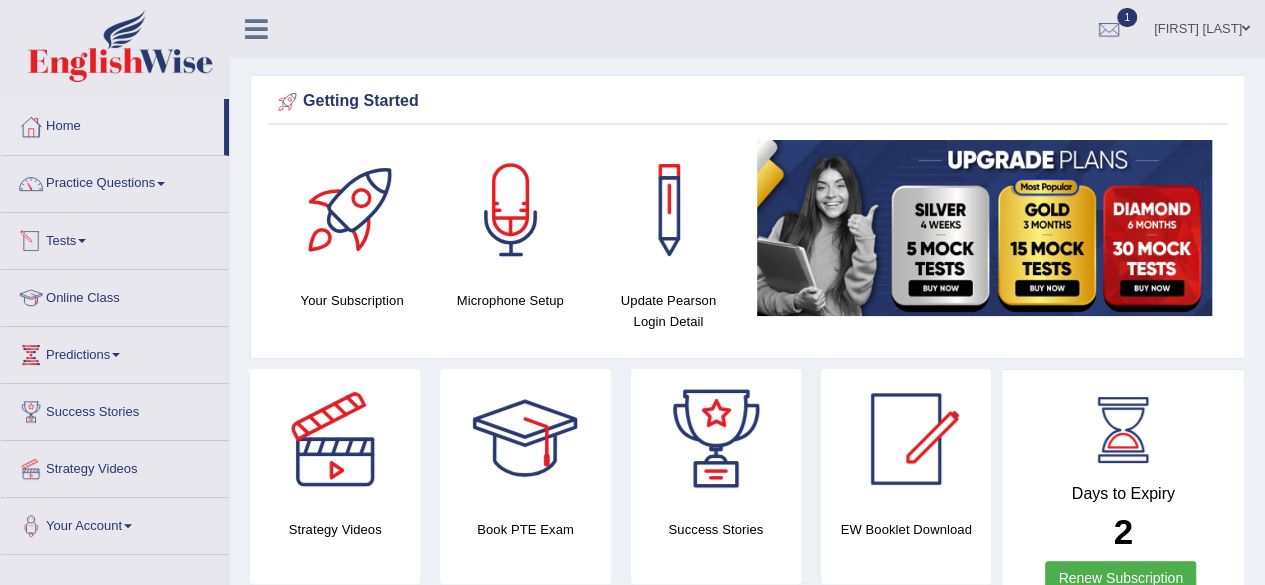 click on "Tests" at bounding box center (115, 238) 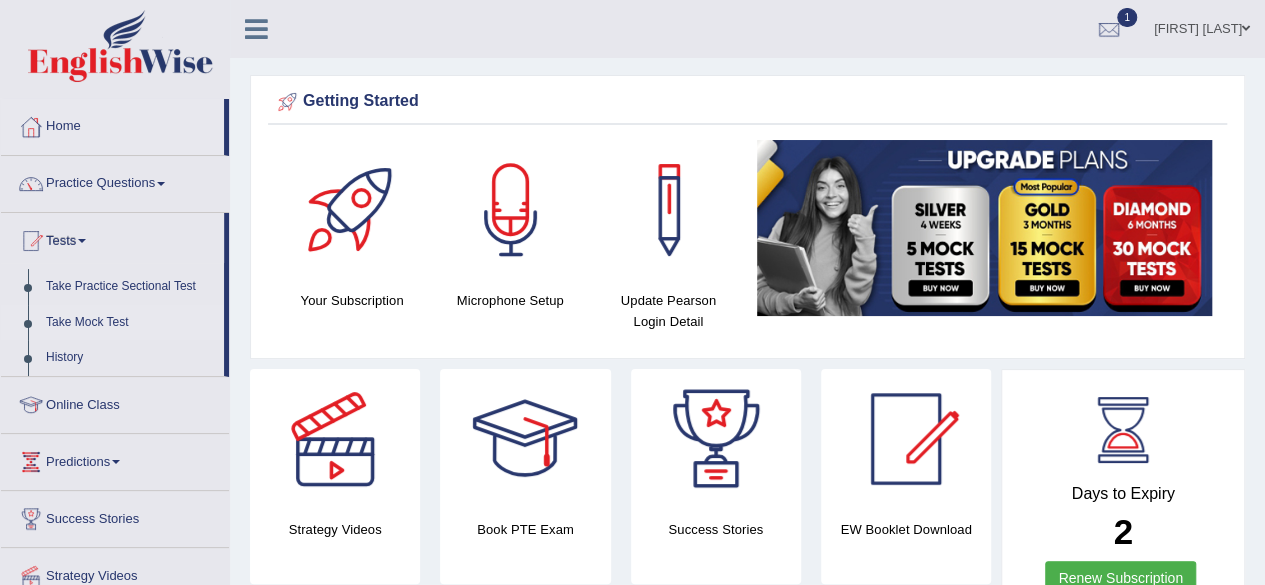 click on "Take Mock Test" at bounding box center (130, 323) 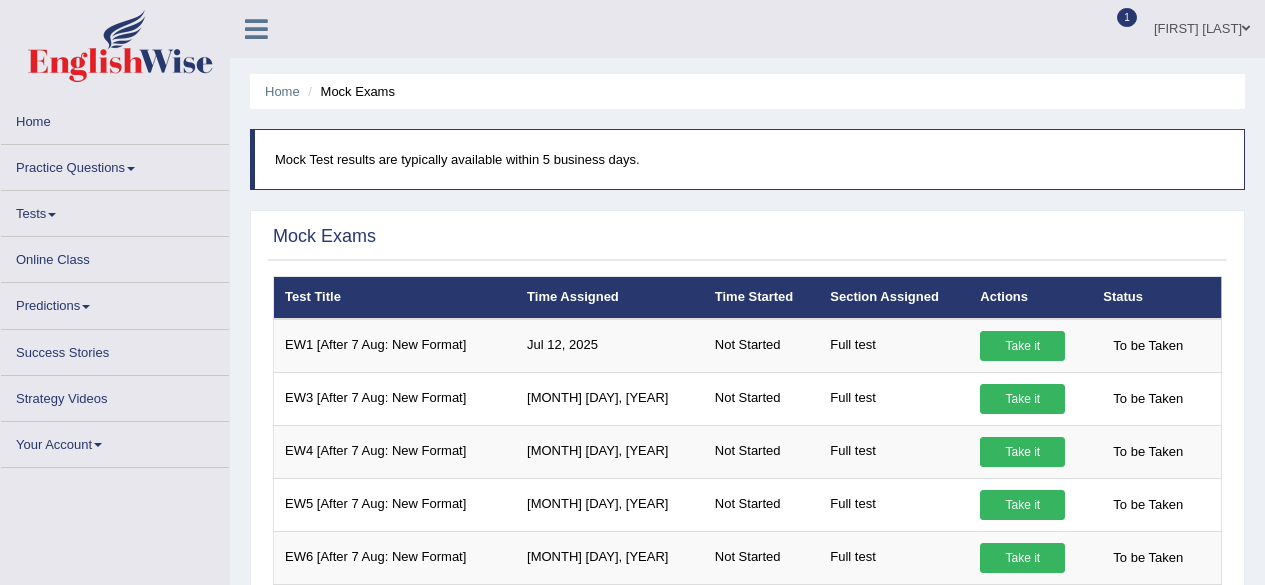 scroll, scrollTop: 0, scrollLeft: 0, axis: both 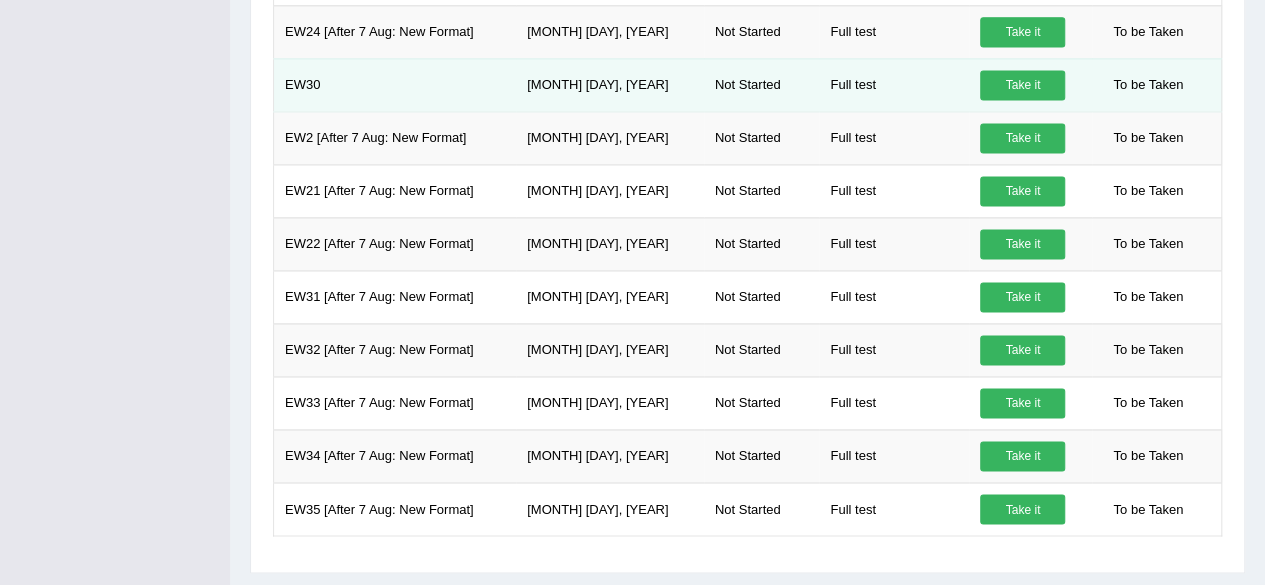 click on "Take it" at bounding box center [1022, 85] 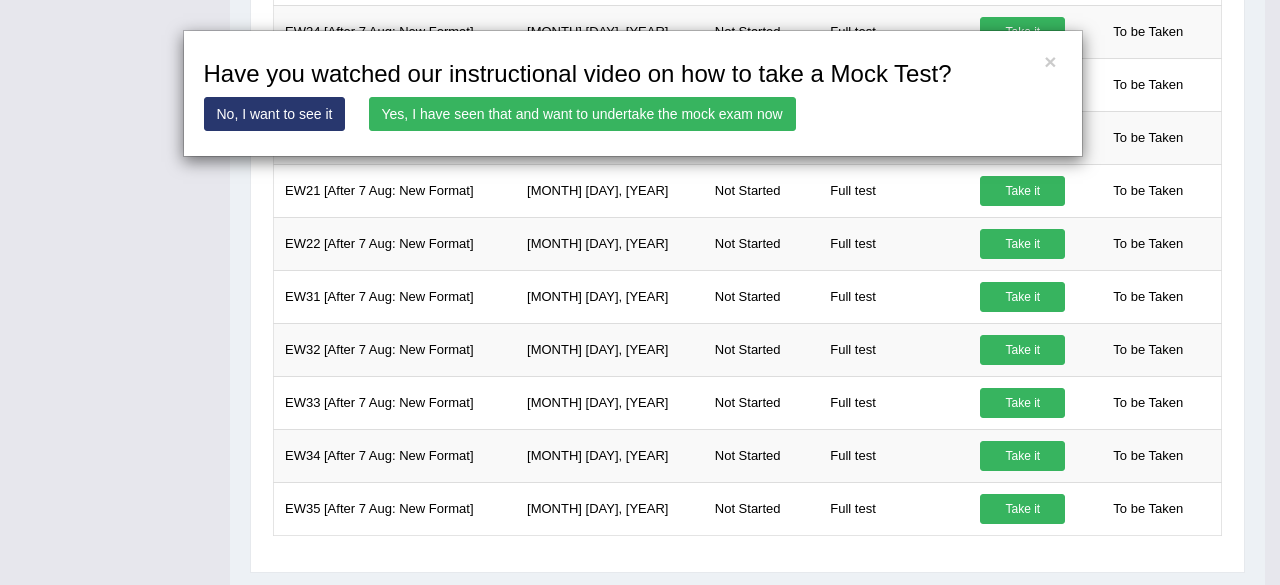 click on "Yes, I have seen that and want to undertake the mock exam now" at bounding box center [582, 114] 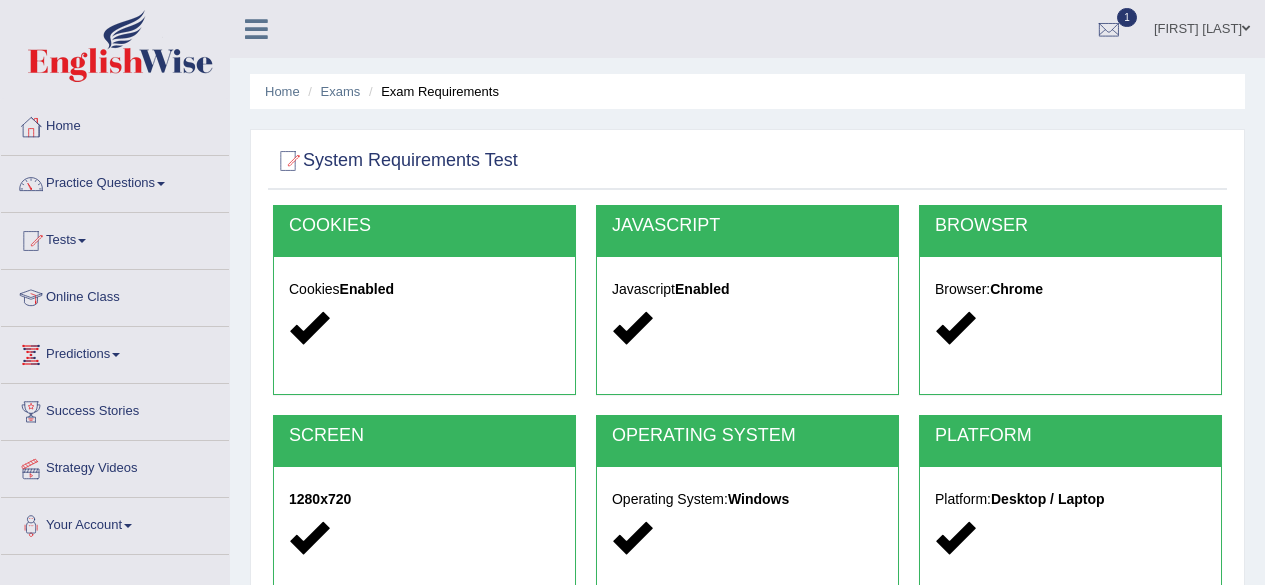 scroll, scrollTop: 0, scrollLeft: 0, axis: both 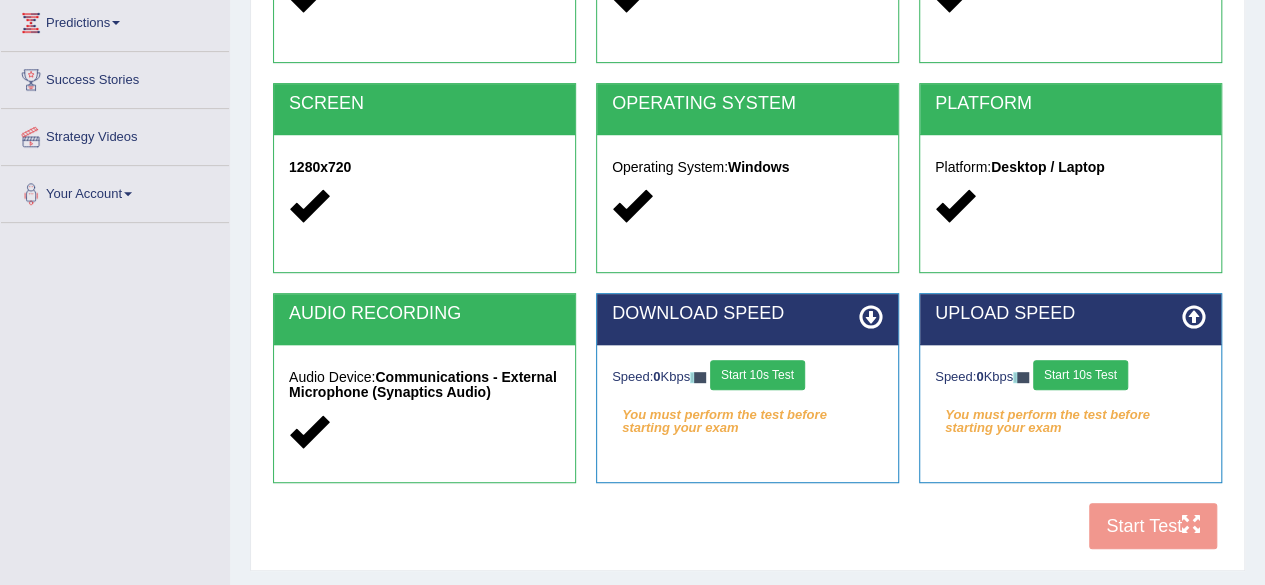 click on "Start 10s Test" at bounding box center [1080, 375] 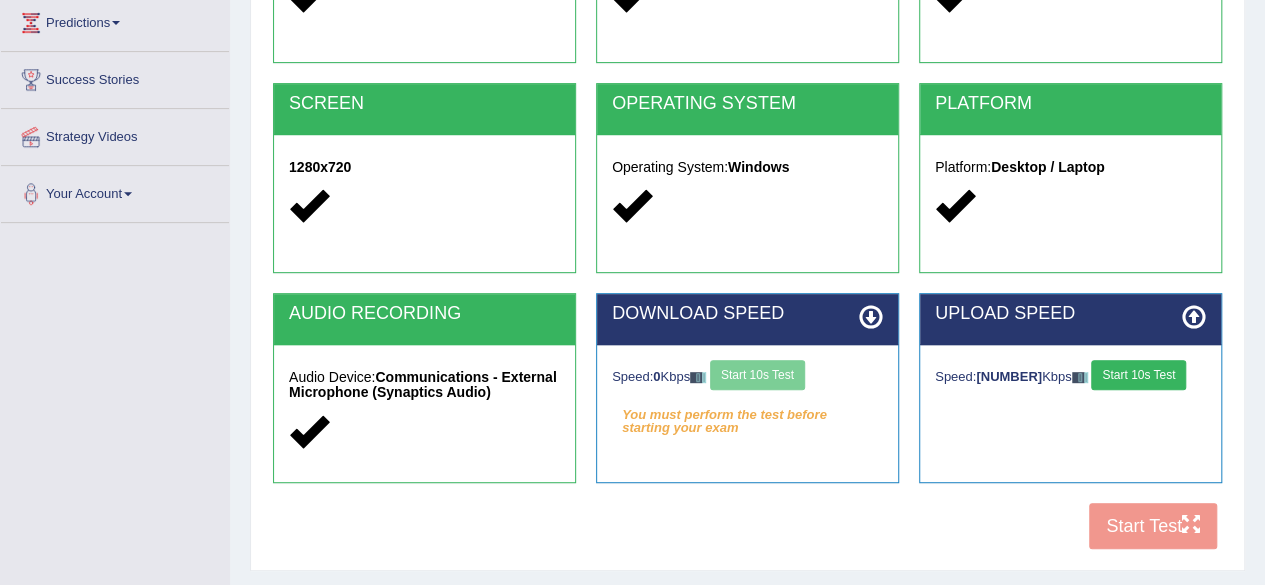 click on "Start 10s Test" at bounding box center (1138, 375) 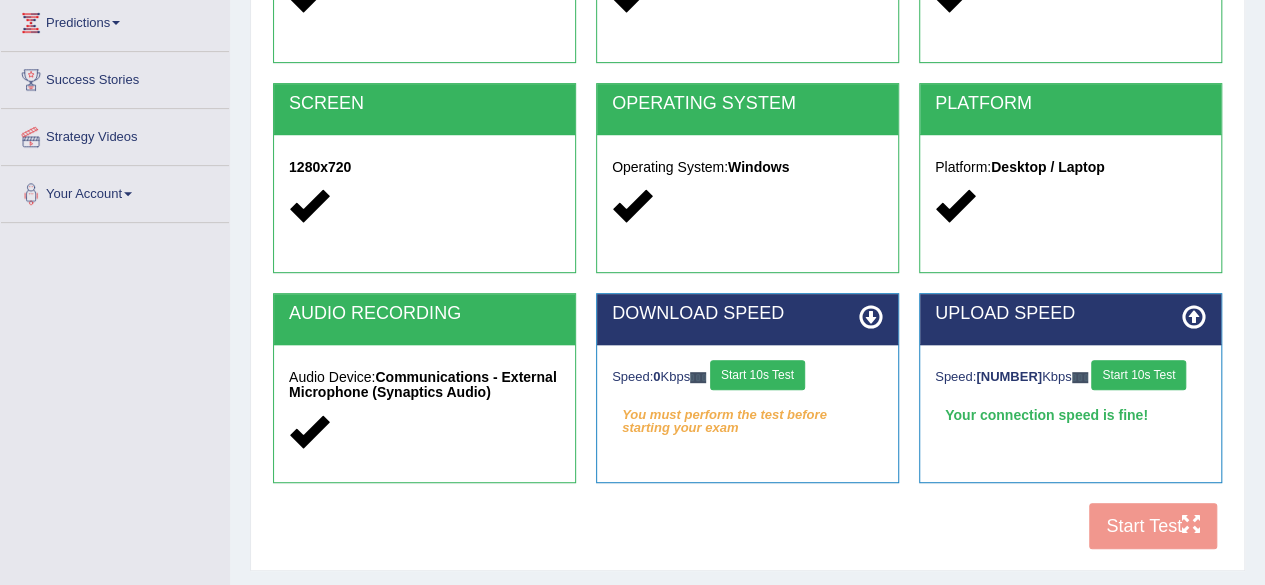click on "Start 10s Test" at bounding box center [757, 375] 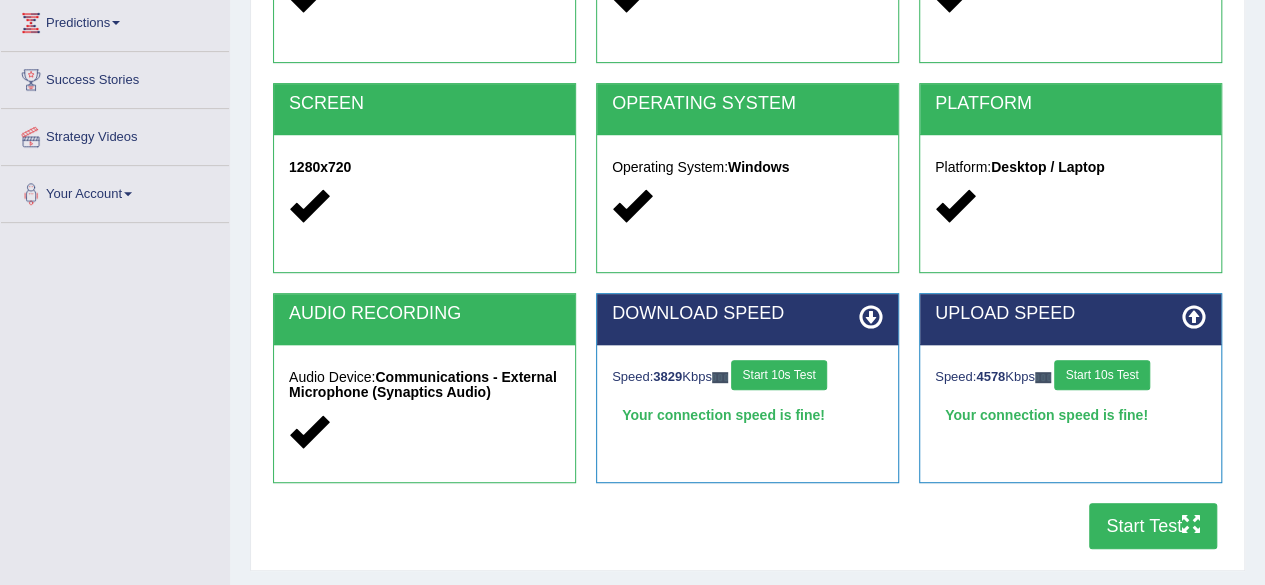 click on "Start Test" at bounding box center [1153, 526] 